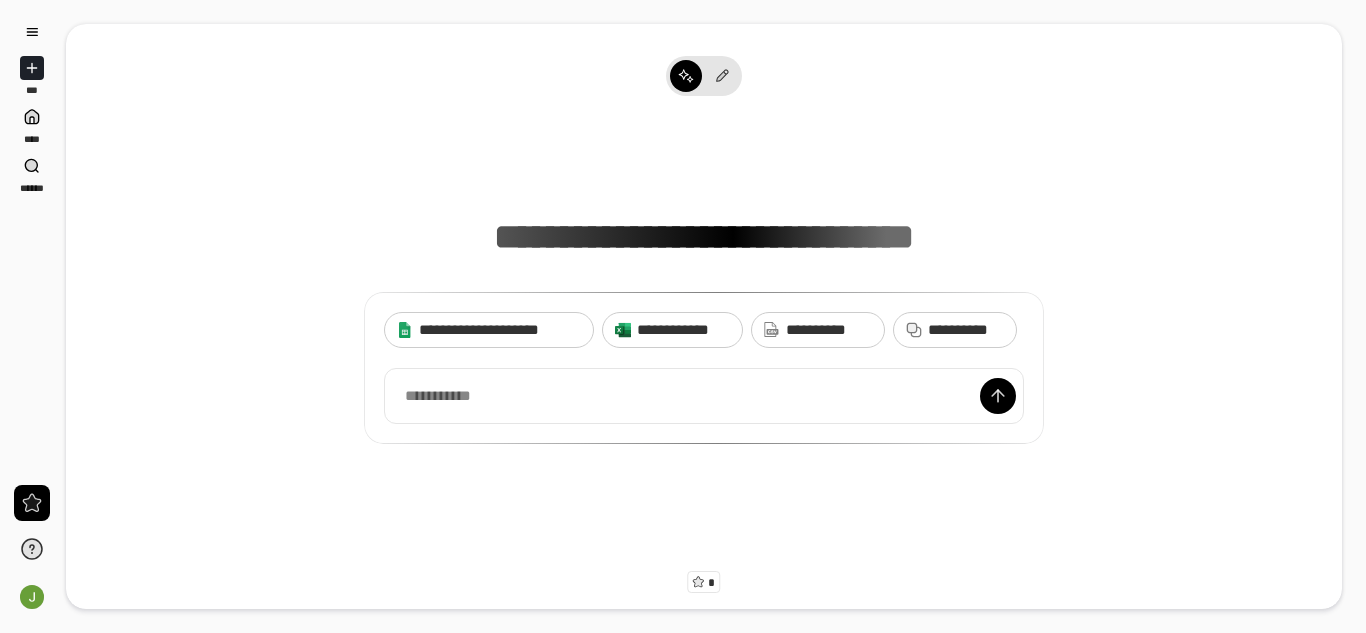 scroll, scrollTop: 0, scrollLeft: 0, axis: both 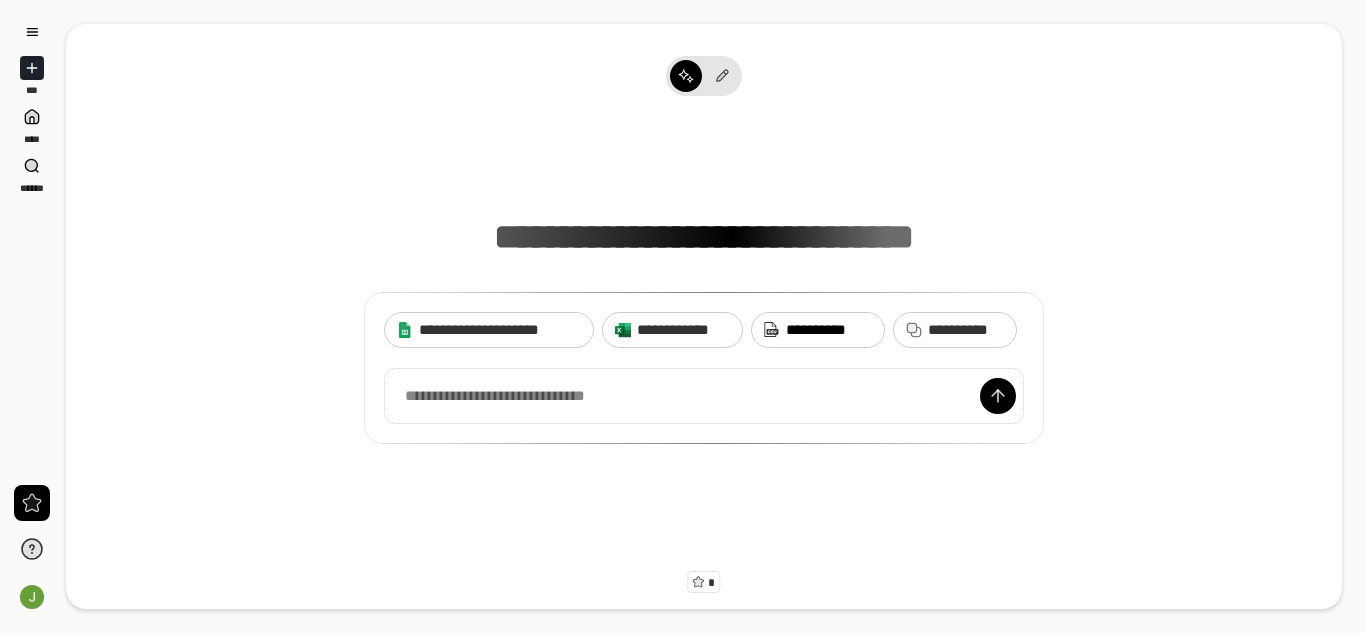 click on "**********" at bounding box center (829, 330) 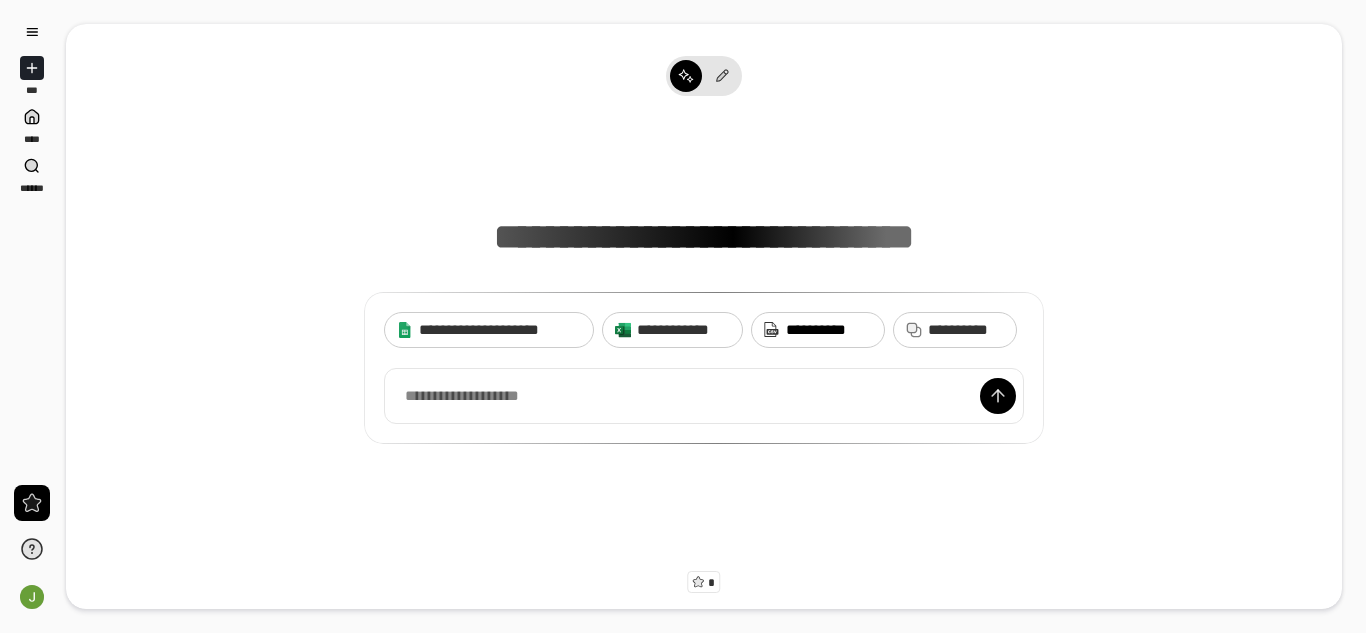 click on "**********" at bounding box center (829, 330) 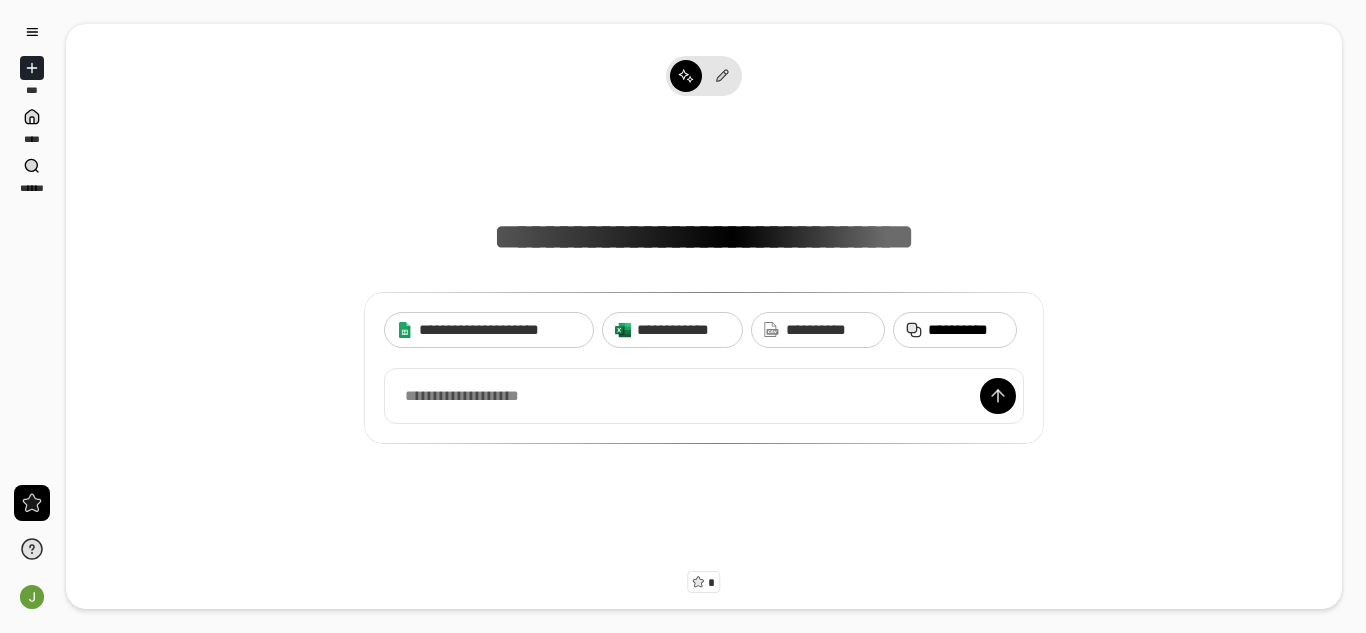 click on "**********" at bounding box center [966, 330] 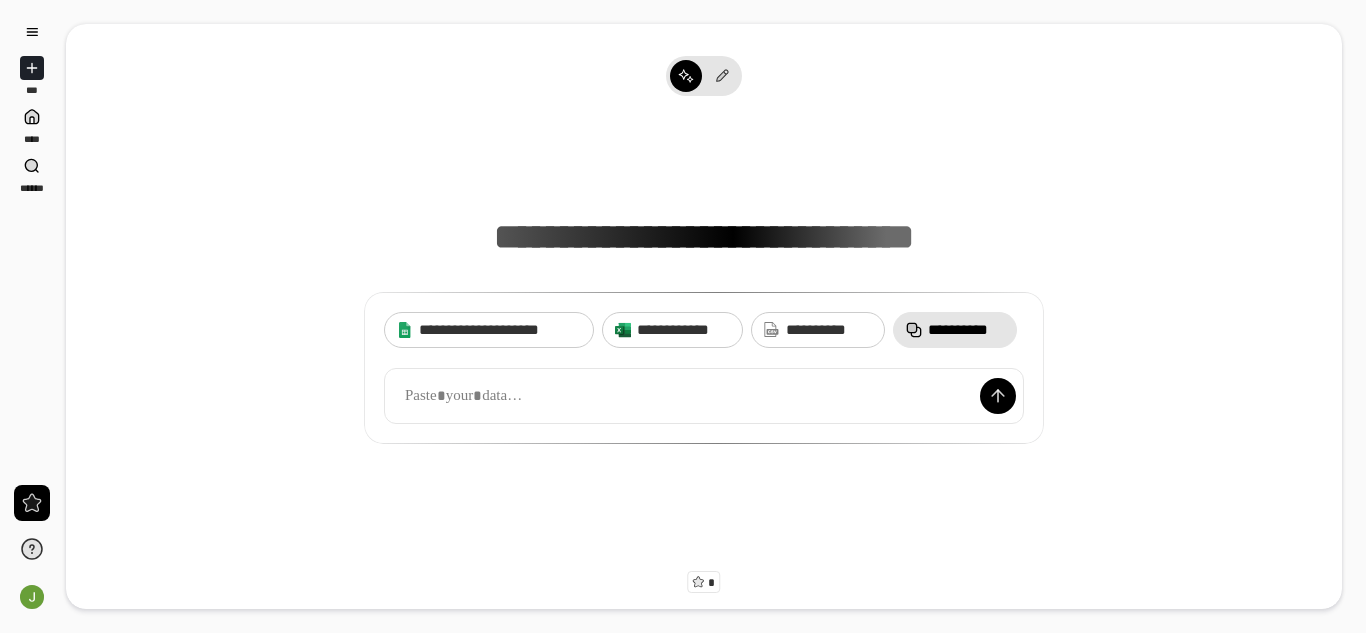 click on "**********" at bounding box center (966, 330) 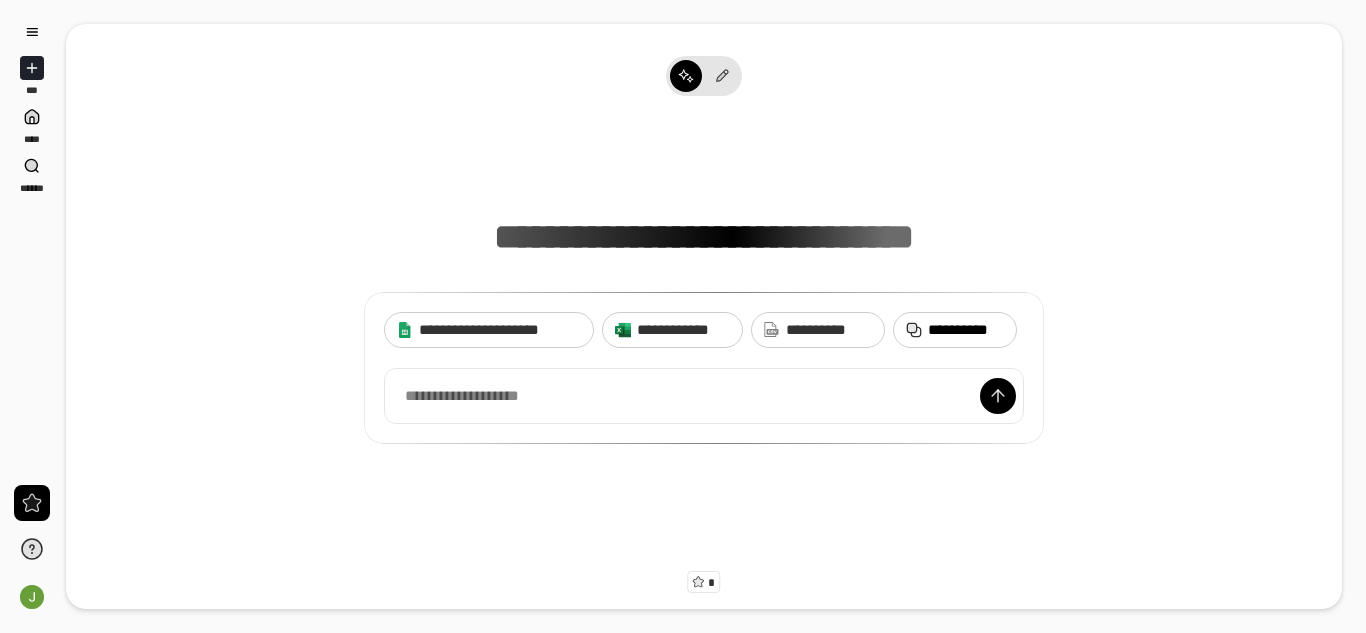 click on "**********" at bounding box center (966, 330) 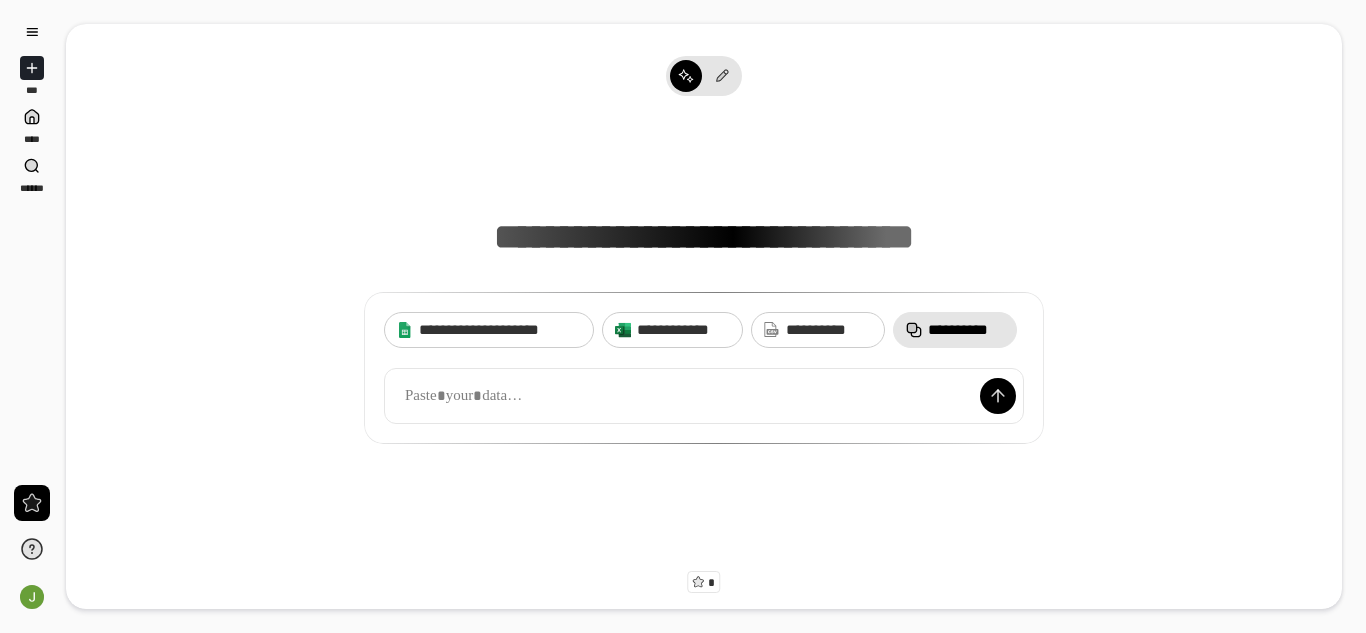 click on "**********" at bounding box center [966, 330] 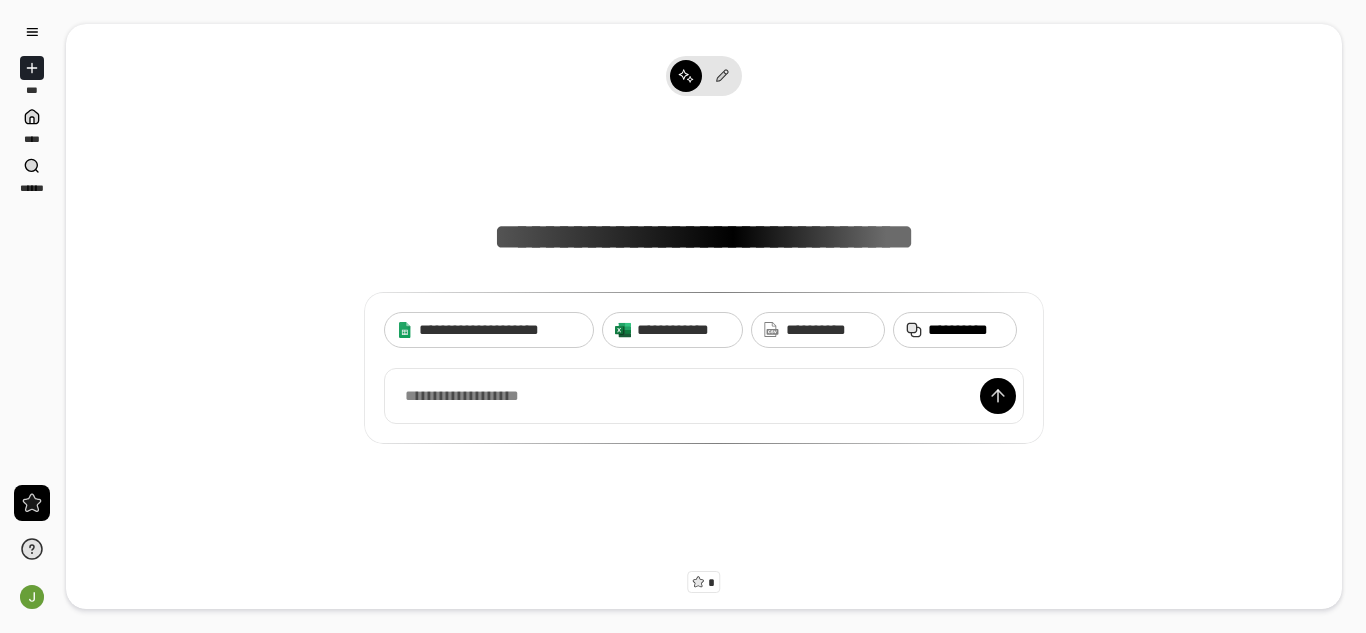 click on "**********" at bounding box center [966, 330] 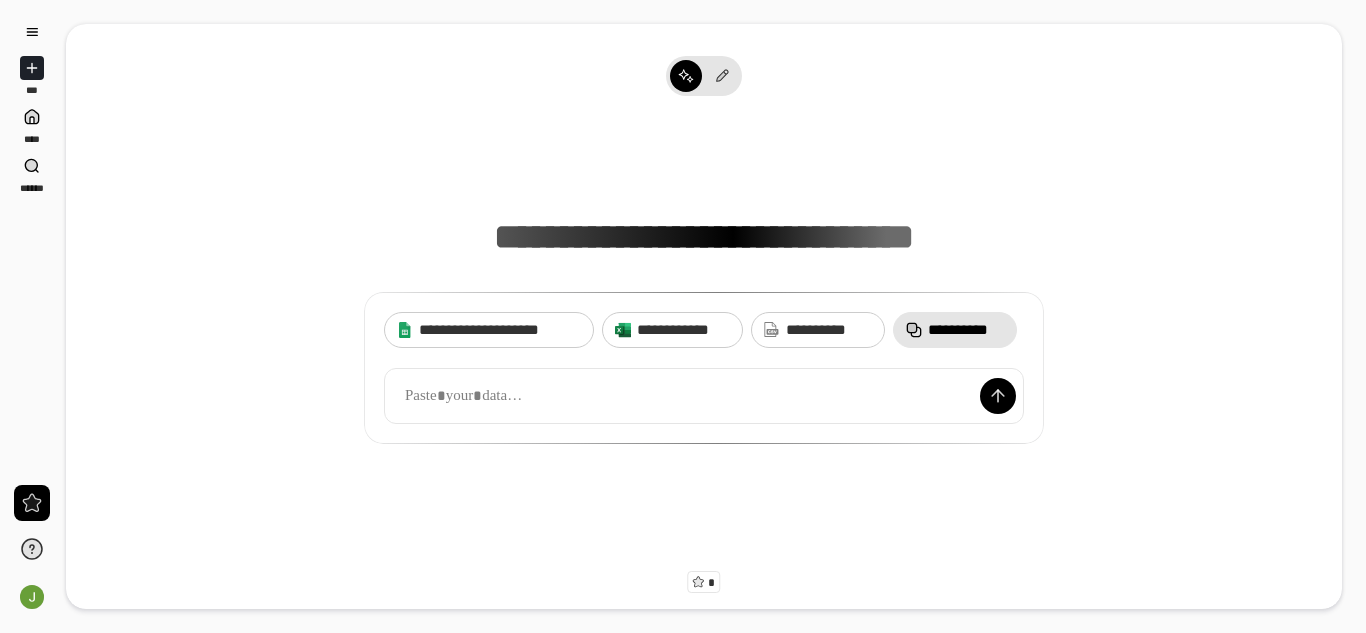 click on "**********" at bounding box center [966, 330] 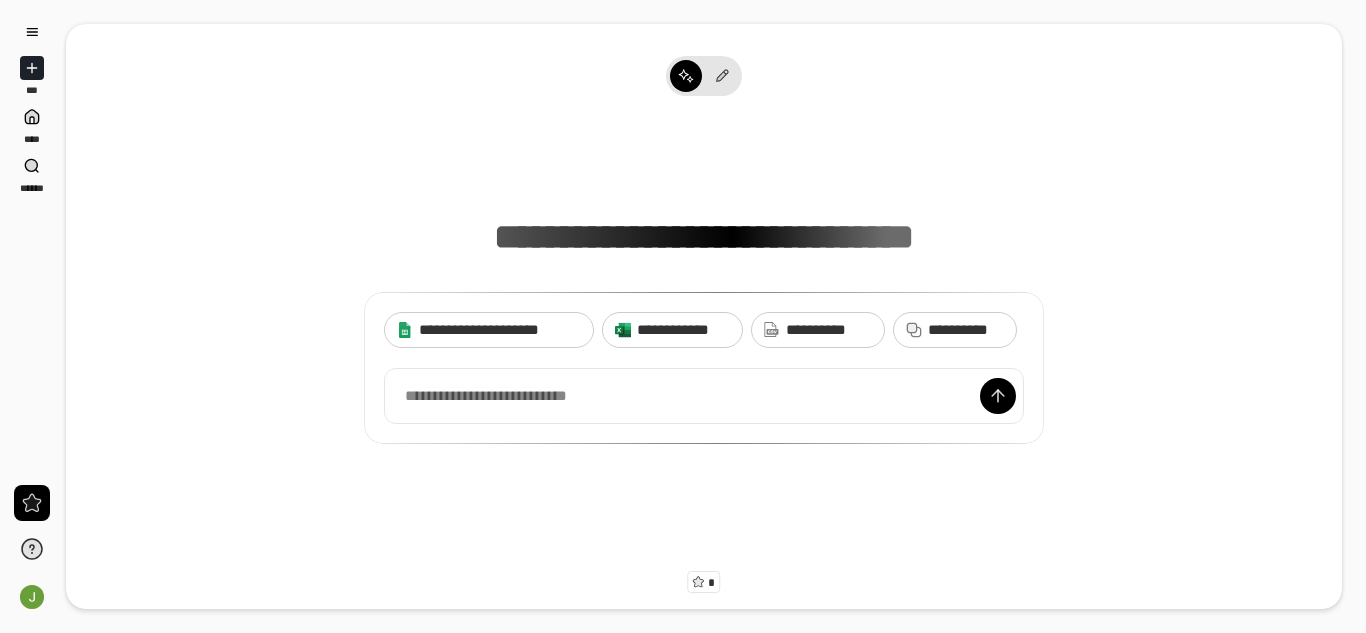 click on "**********" at bounding box center [704, 316] 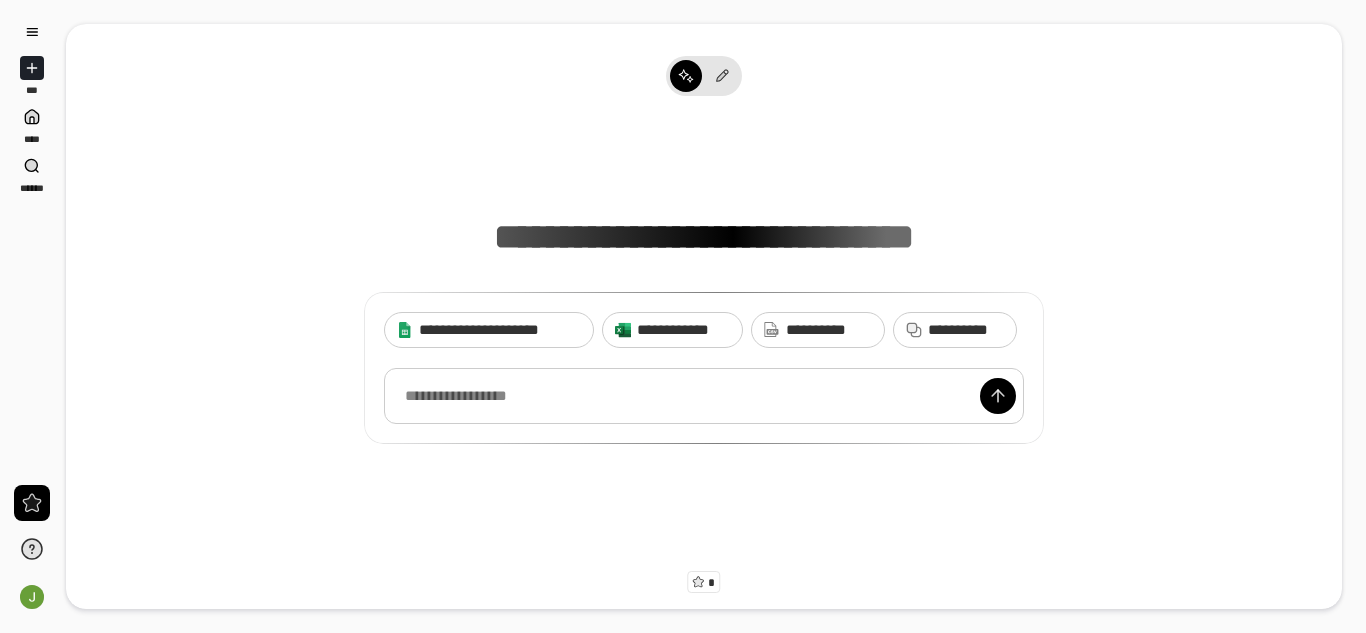 click at bounding box center [704, 396] 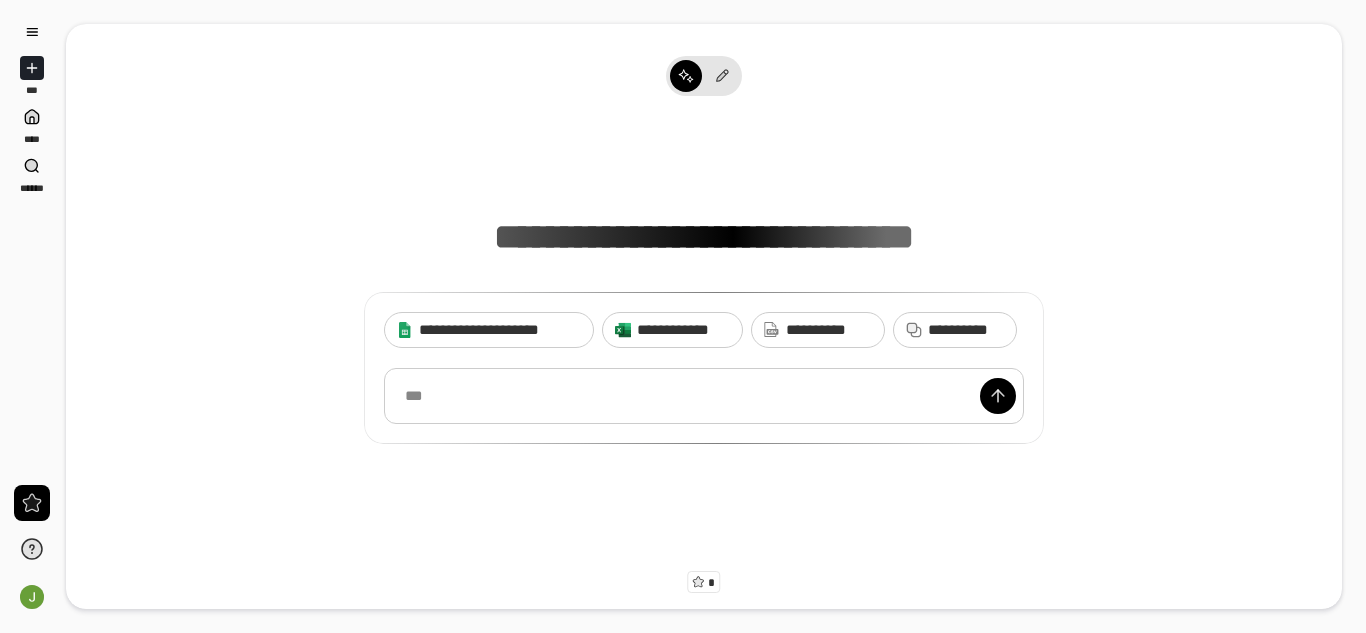 paste 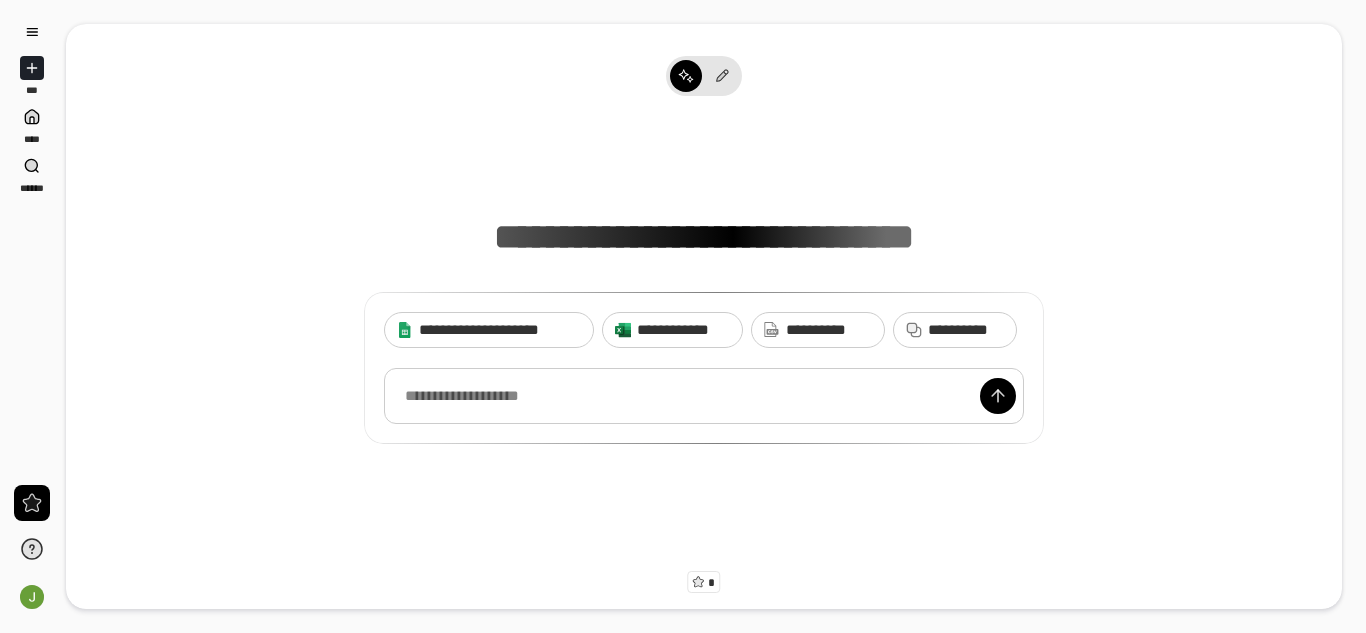 click at bounding box center [704, 396] 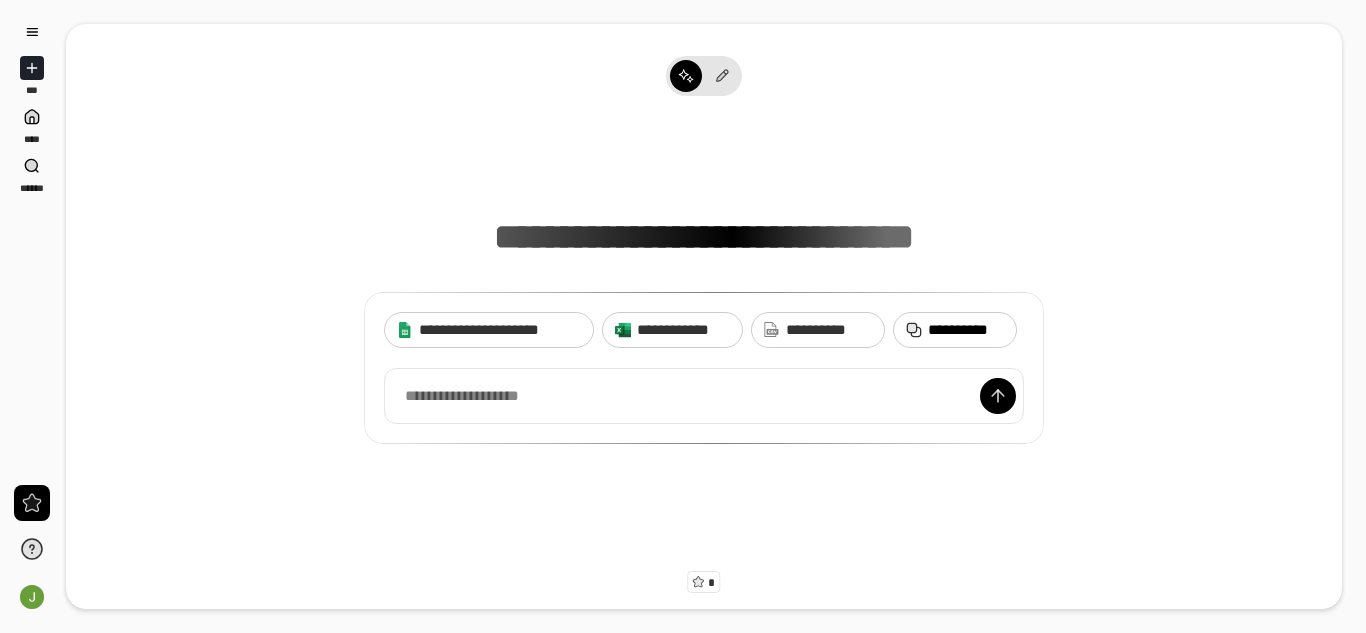 click on "**********" at bounding box center [955, 330] 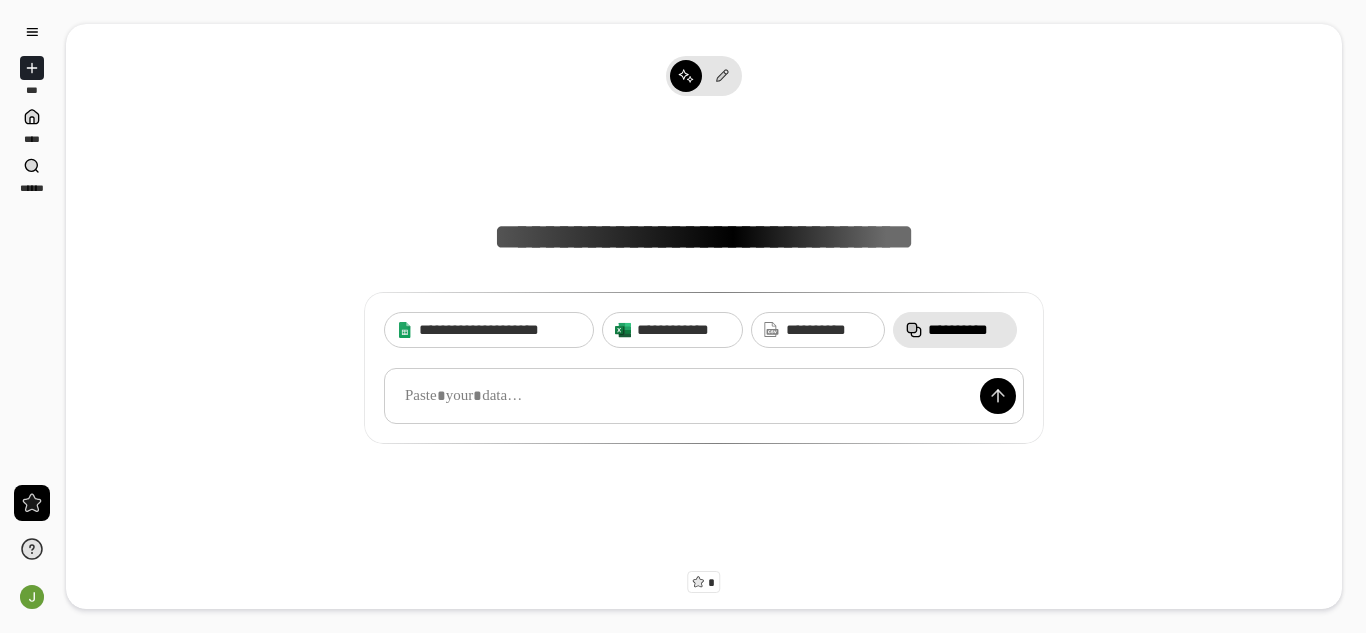 click at bounding box center [704, 396] 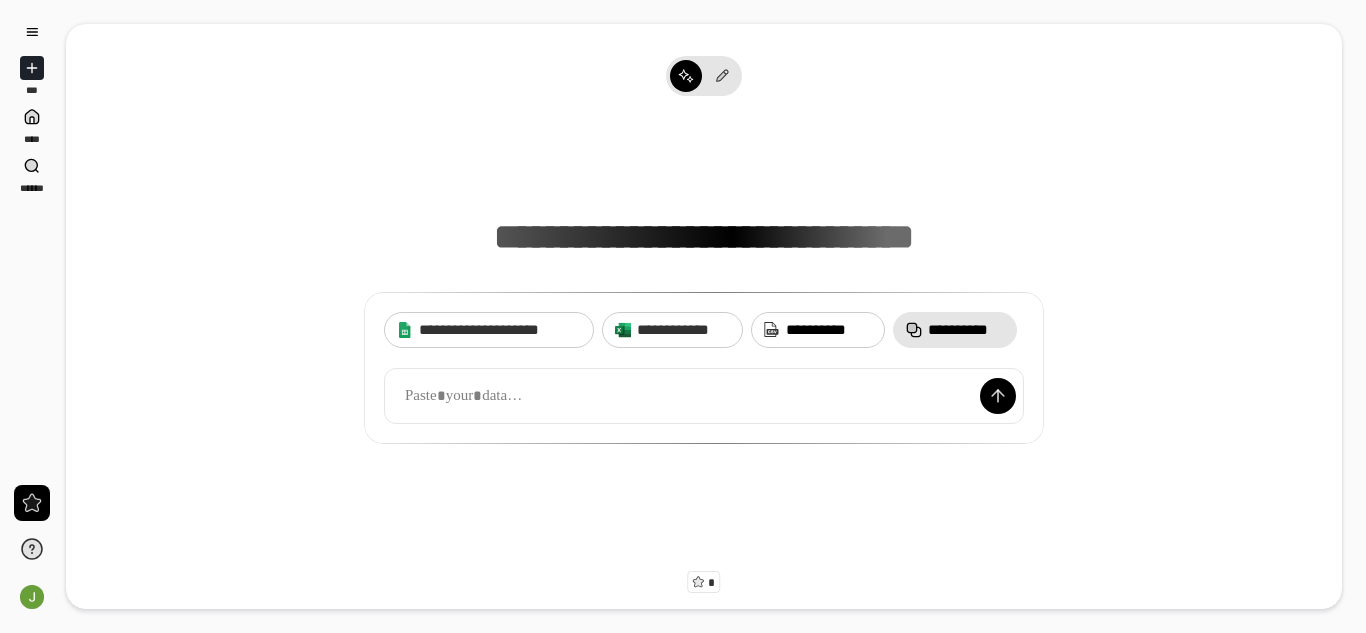 click on "**********" at bounding box center (818, 330) 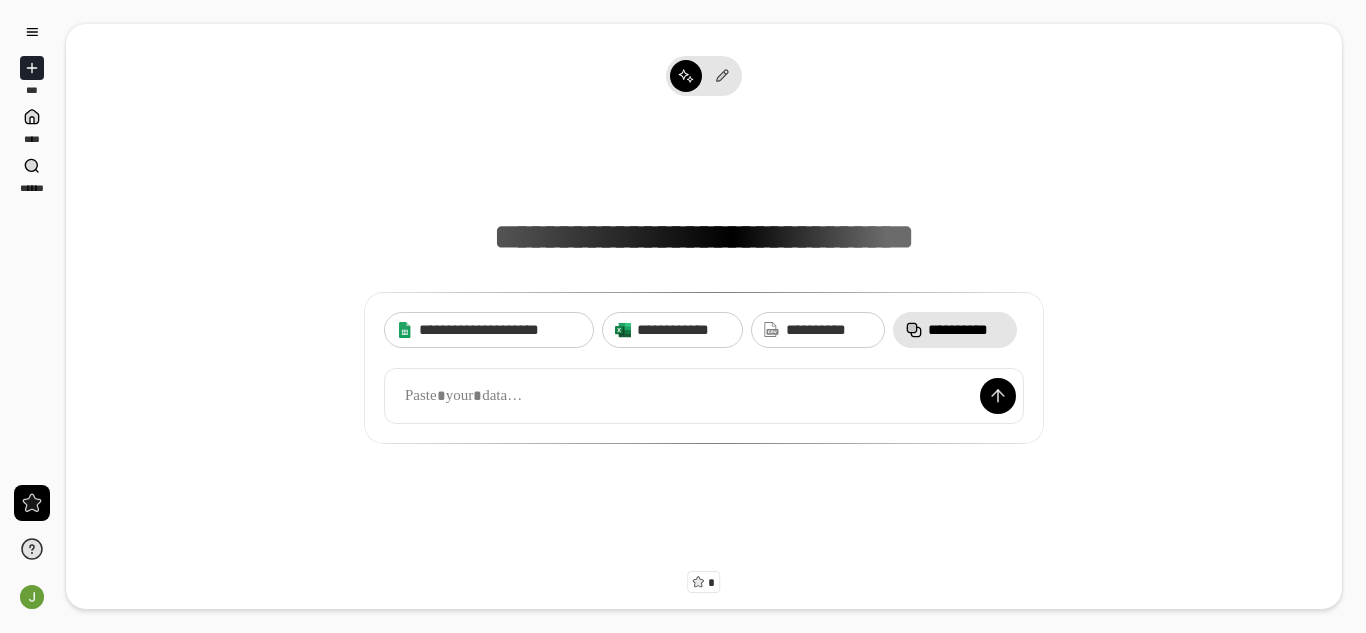 click on "*** **** ******" at bounding box center (32, 105) 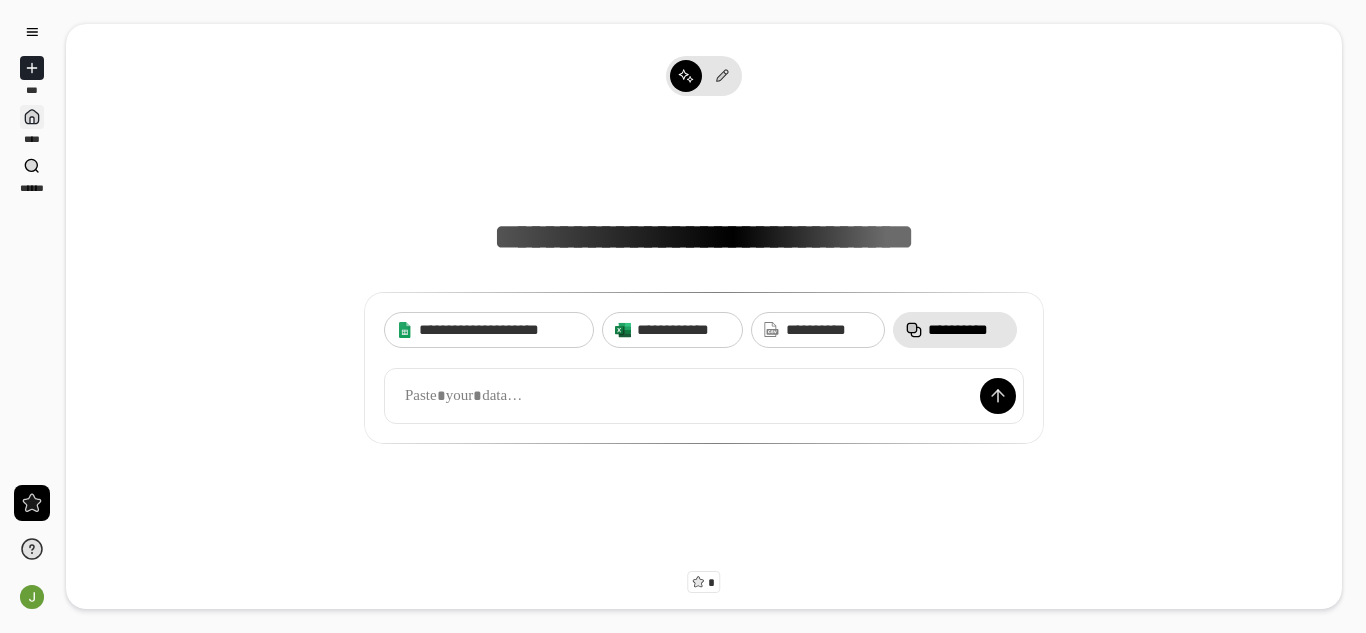 click 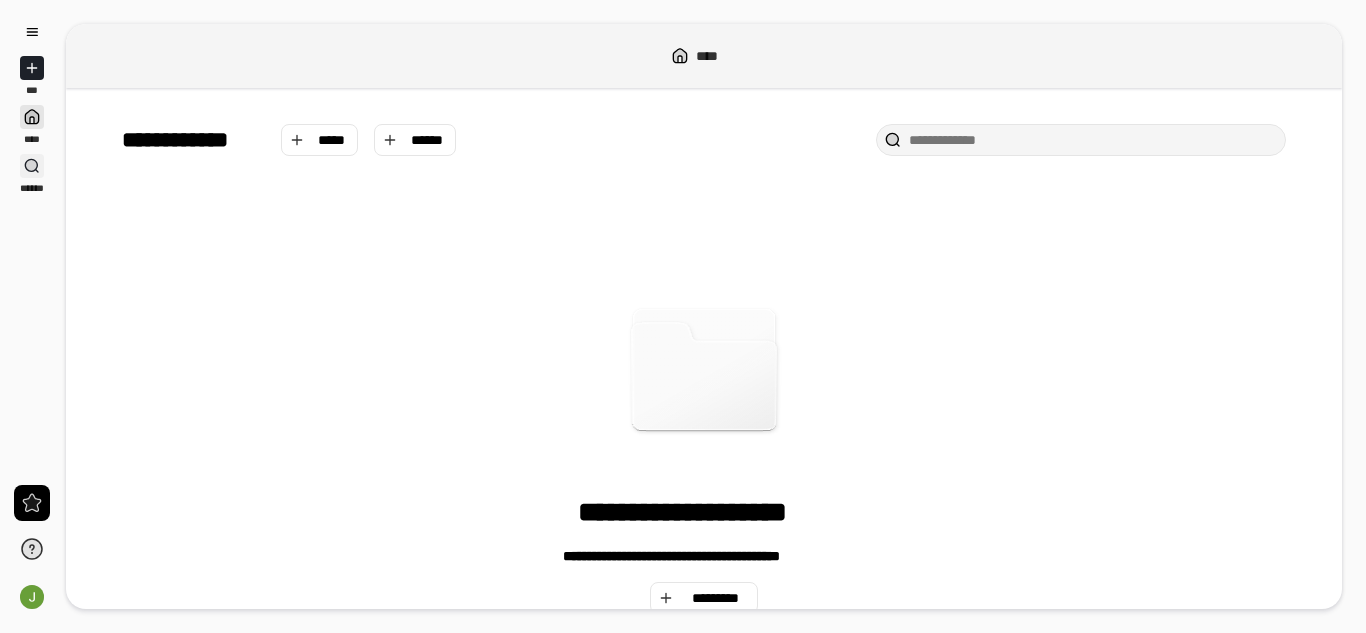 click 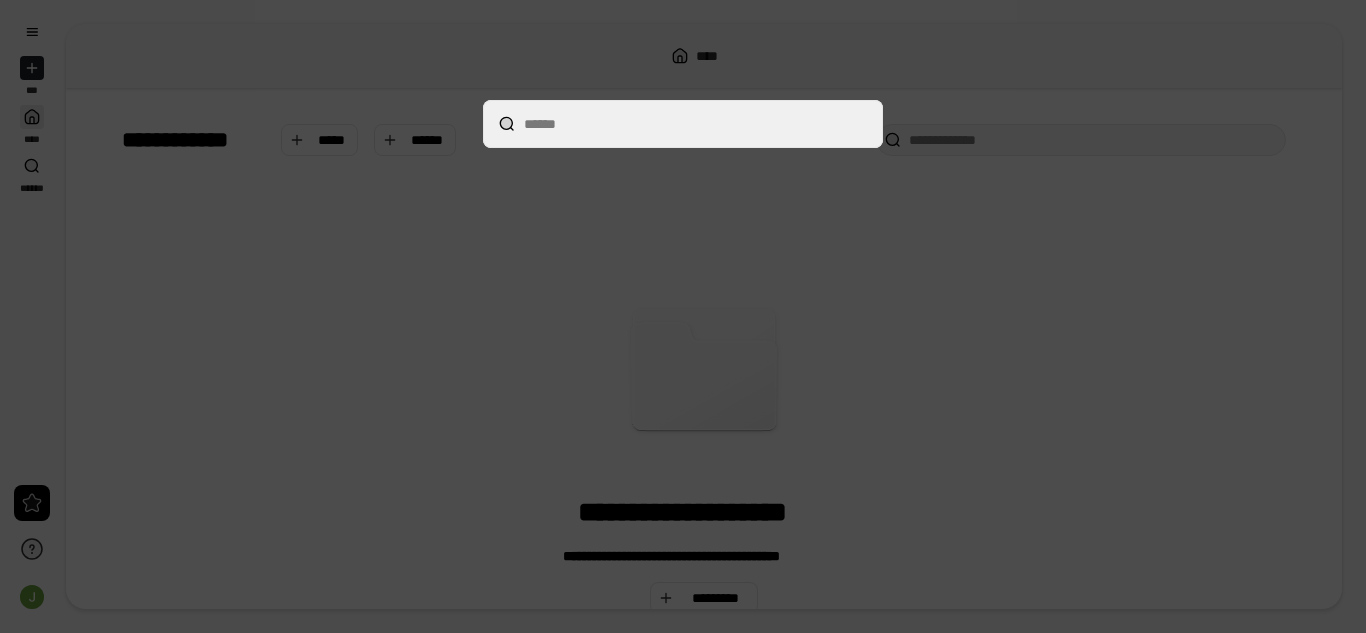 click at bounding box center [683, 316] 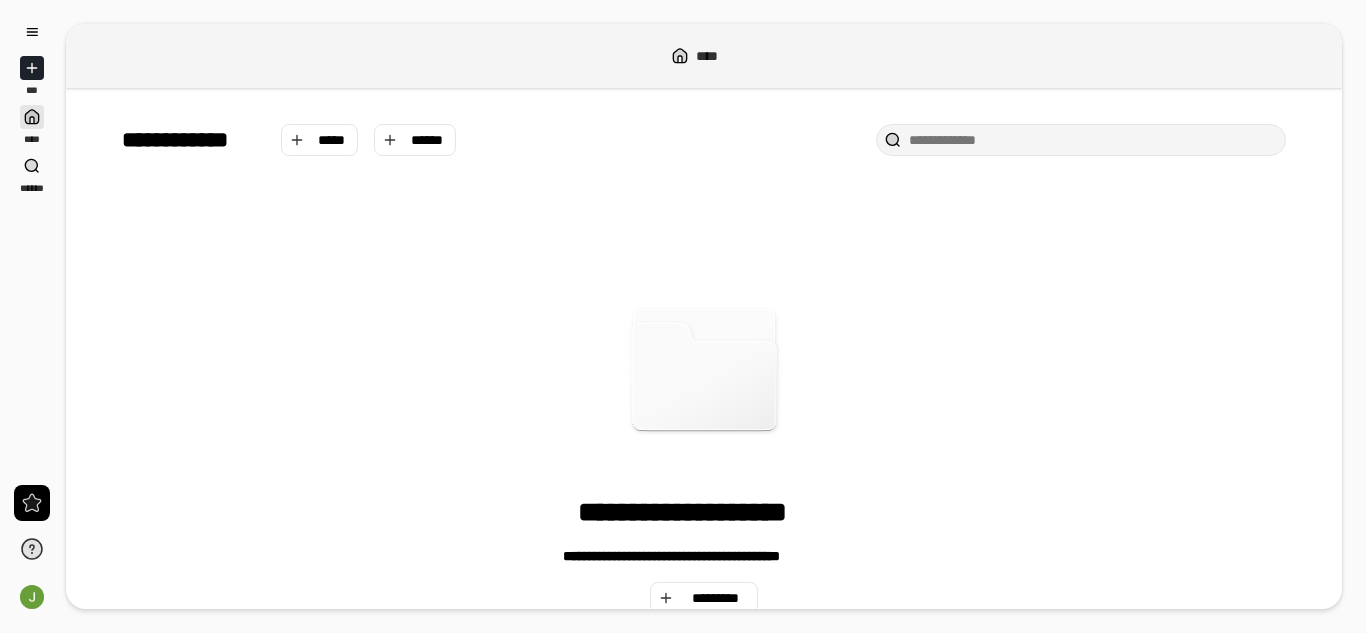 click on "*** **** ******" at bounding box center (32, 105) 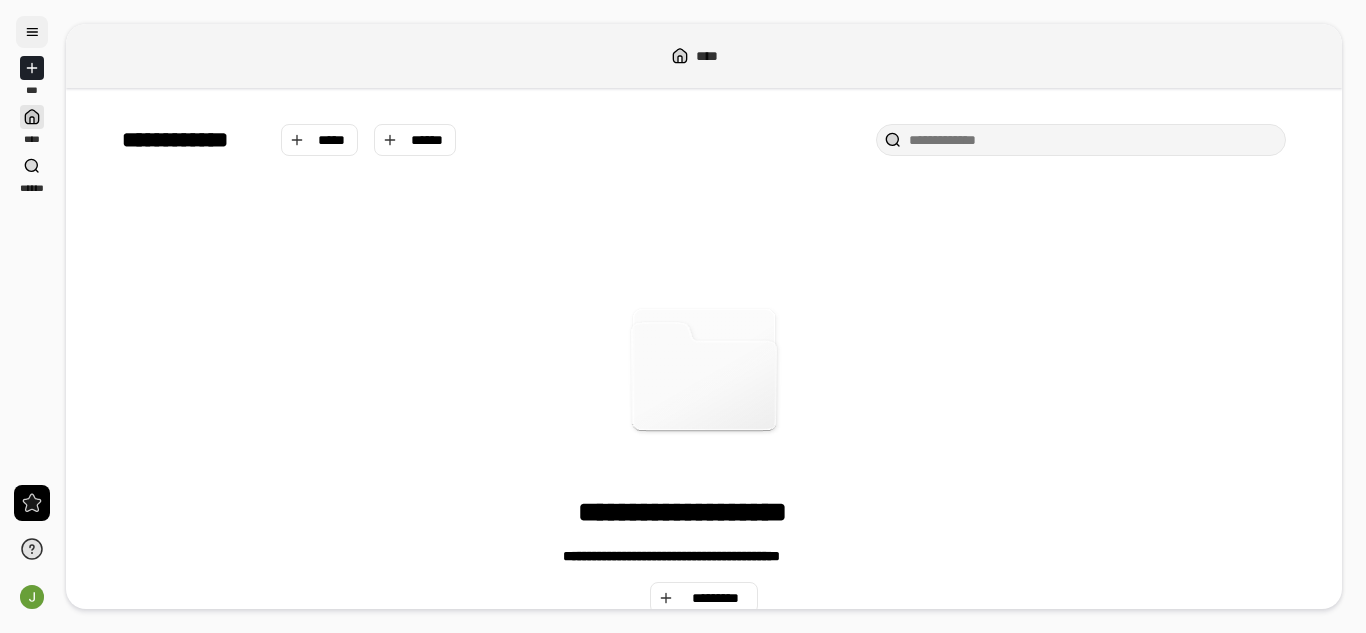 click at bounding box center [32, 32] 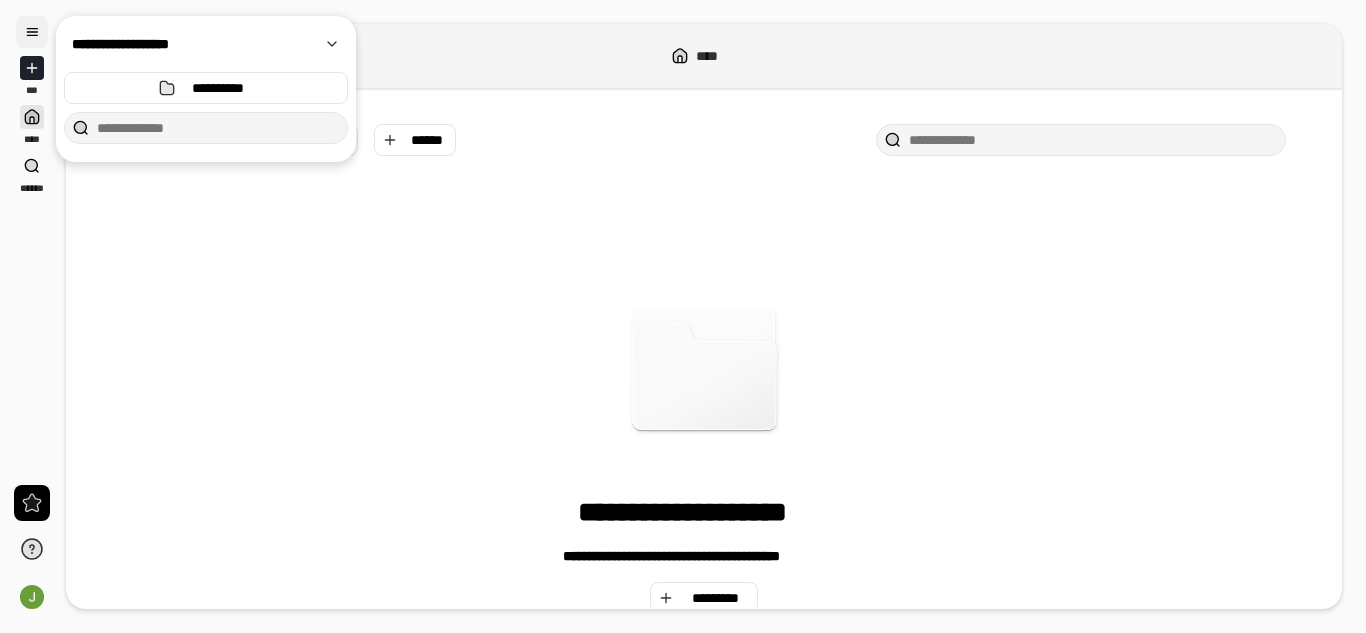 click at bounding box center [32, 32] 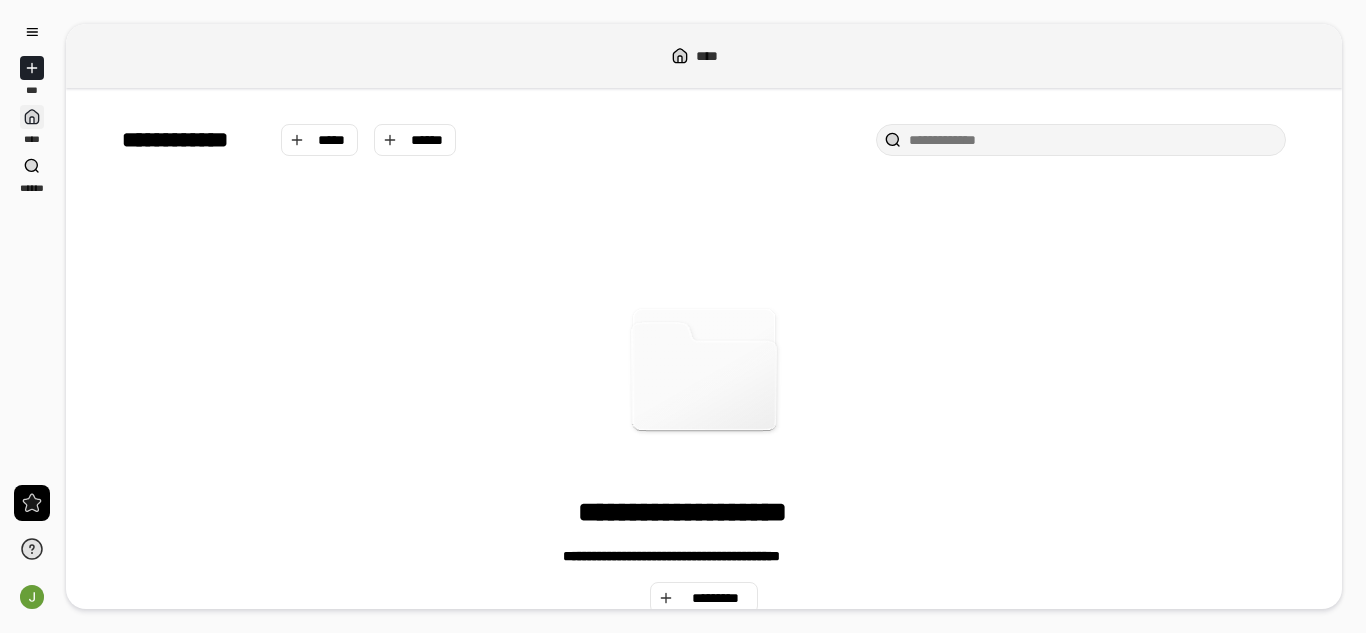 click 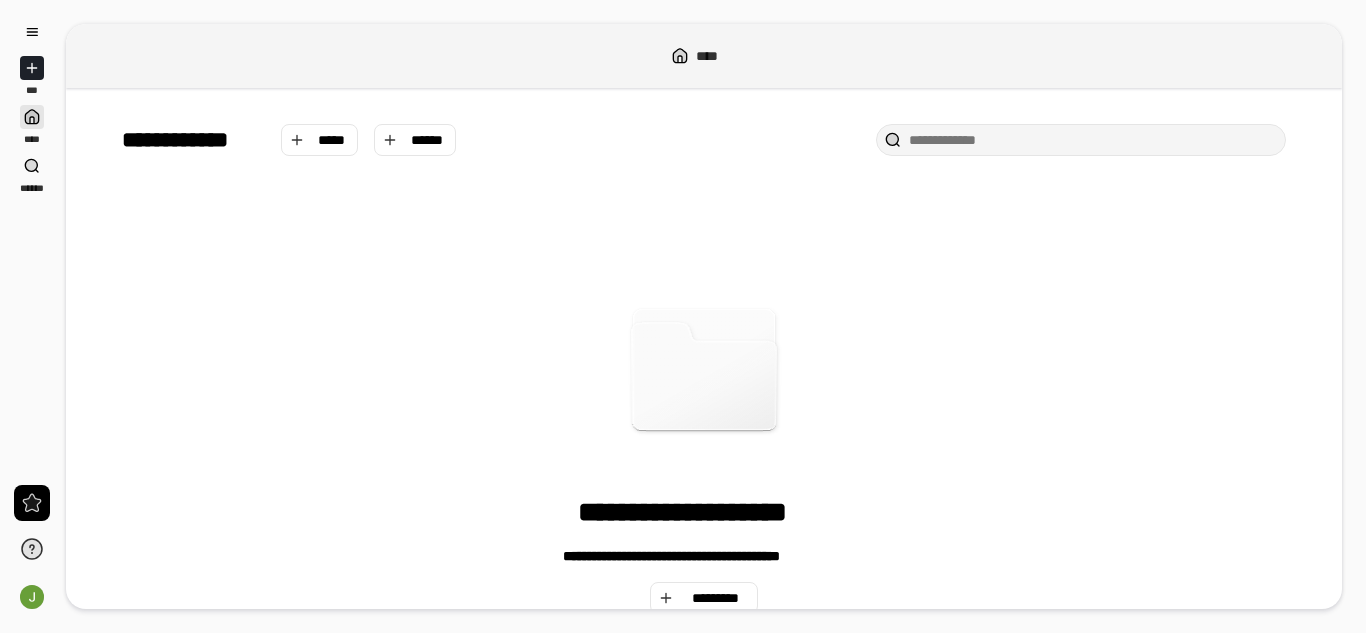 click on "*** **** ******" at bounding box center (32, 105) 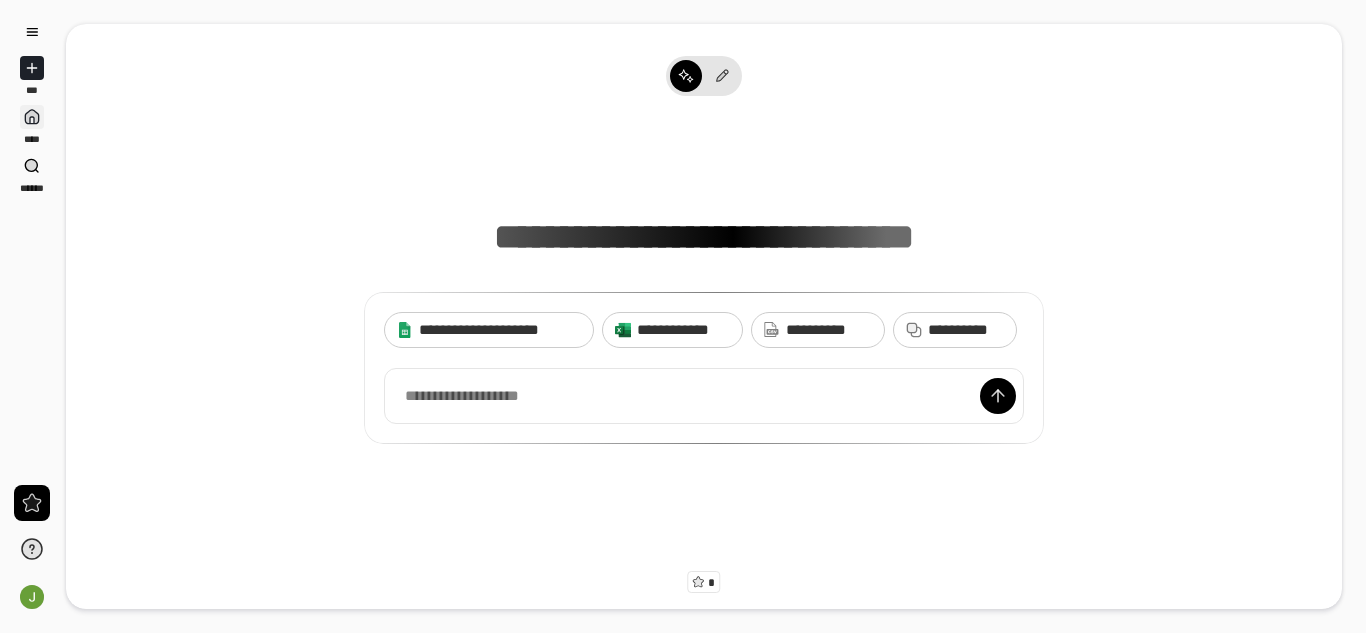 click at bounding box center [32, 117] 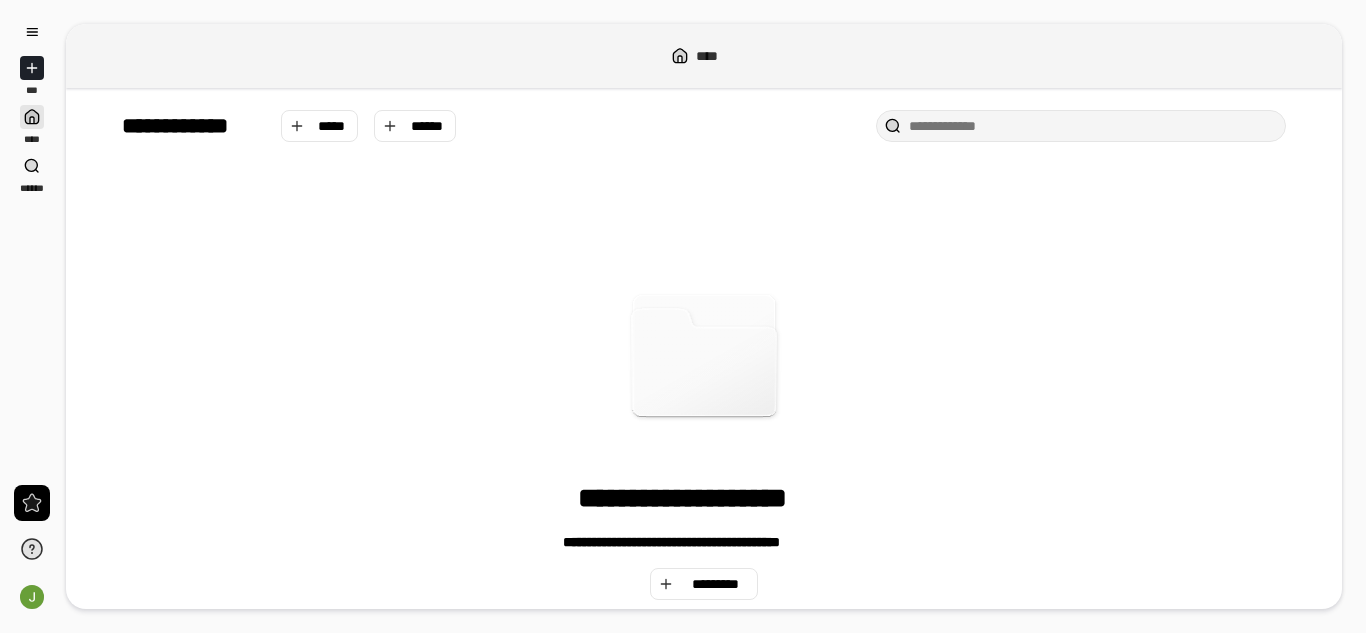 scroll, scrollTop: 0, scrollLeft: 0, axis: both 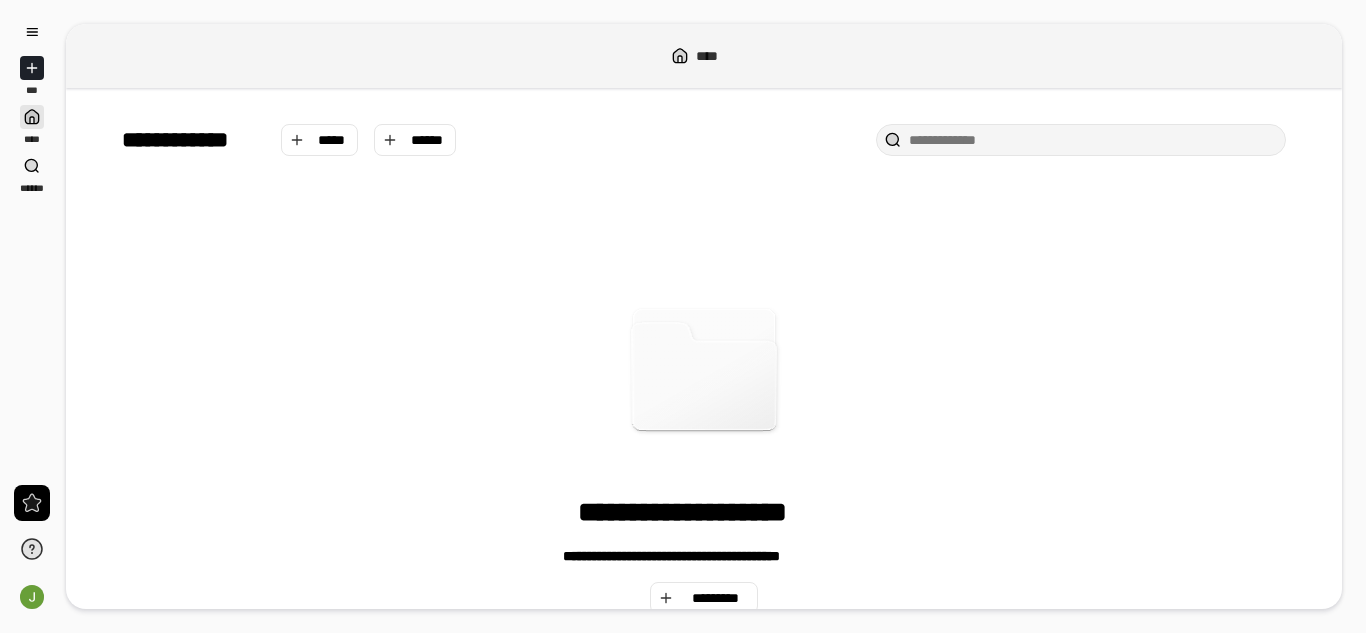 click 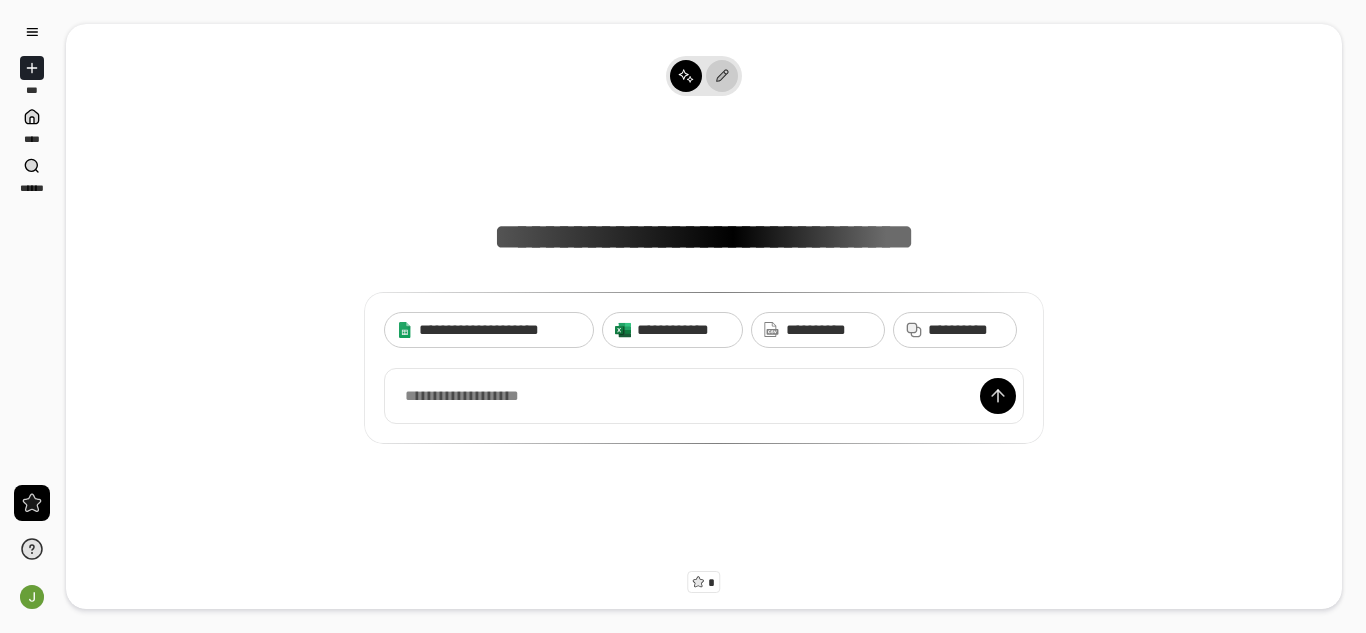click at bounding box center (720, 76) 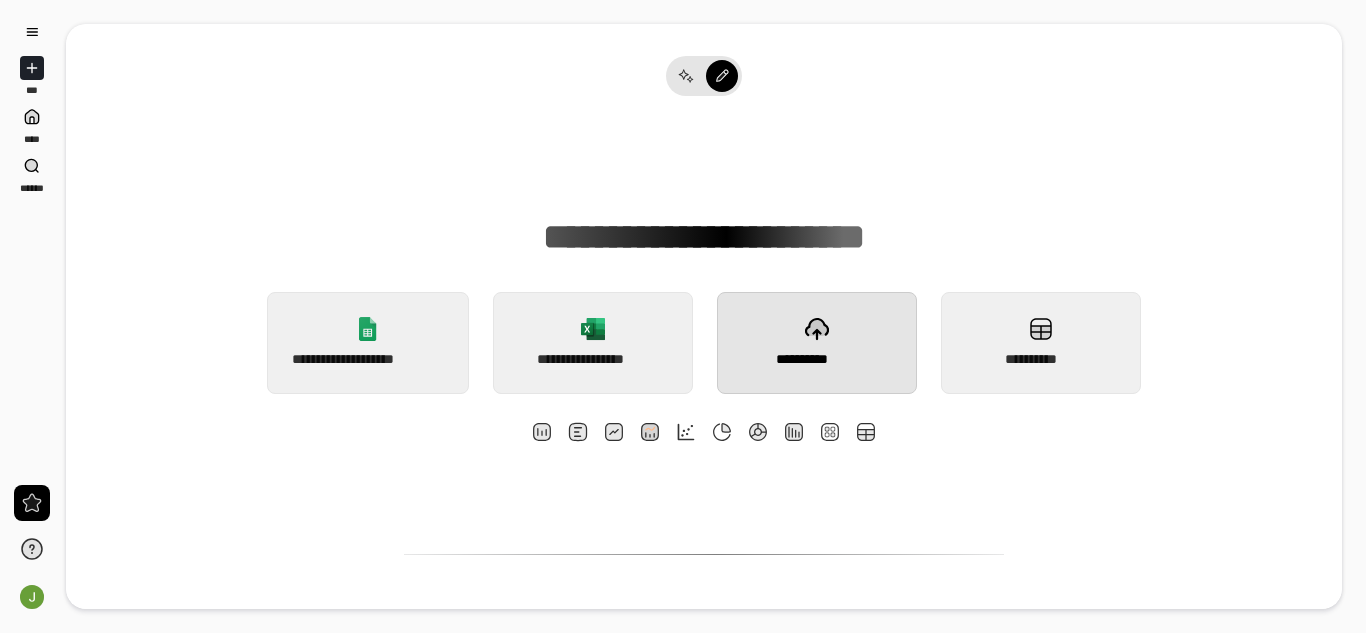 click on "**********" at bounding box center [816, 359] 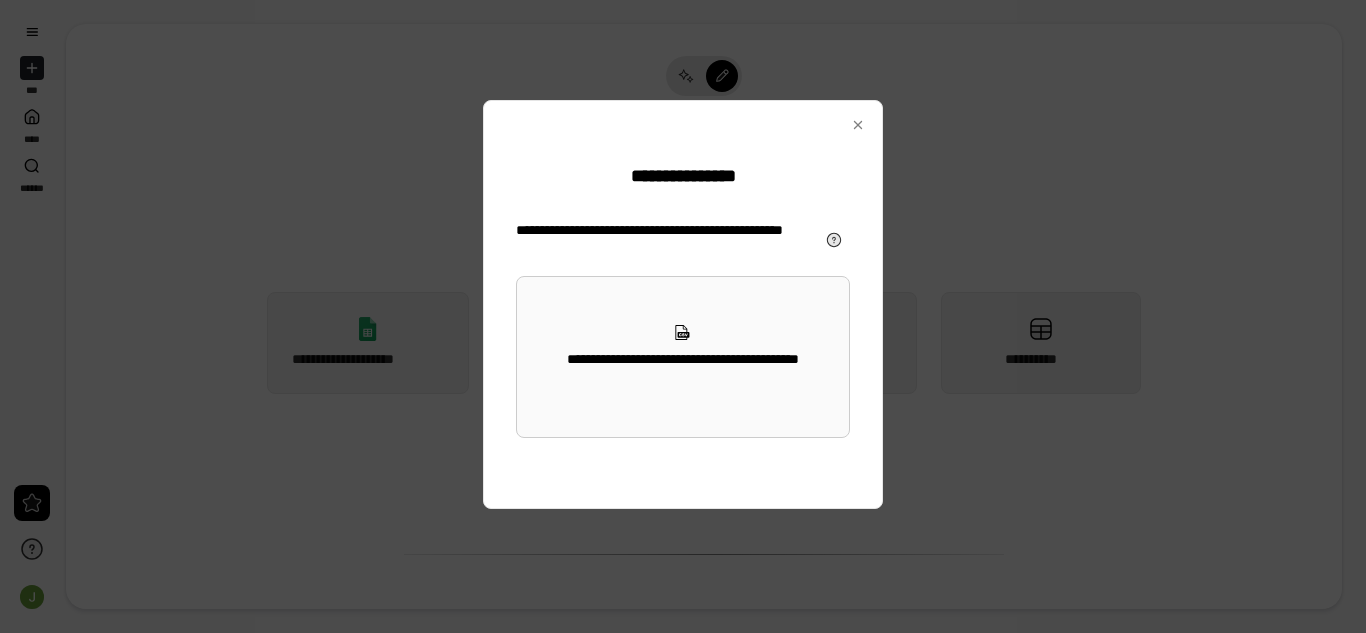 click on "**********" at bounding box center (683, 357) 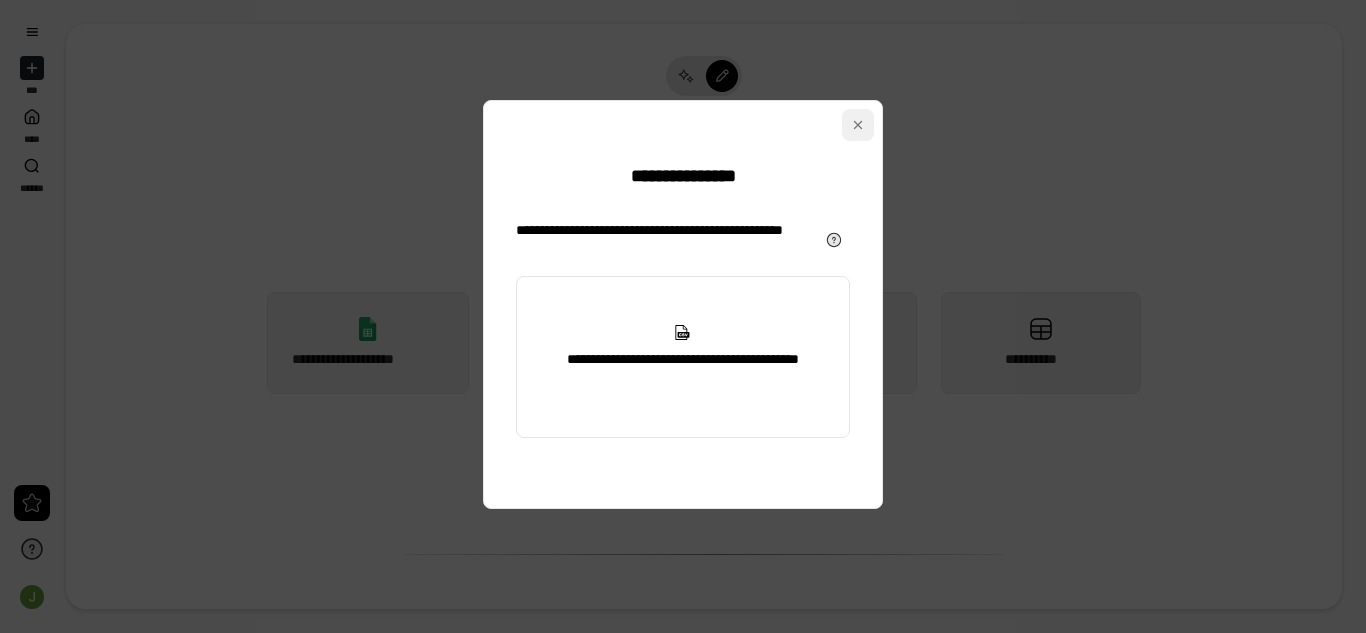 click at bounding box center (858, 125) 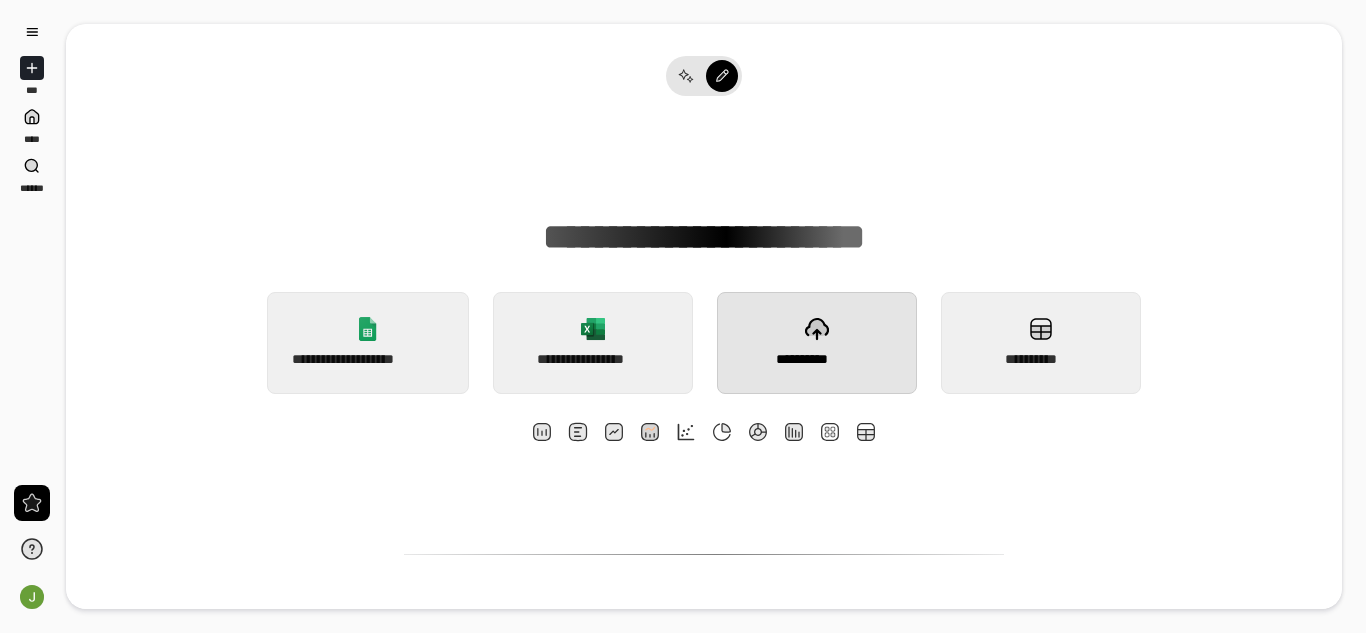 type 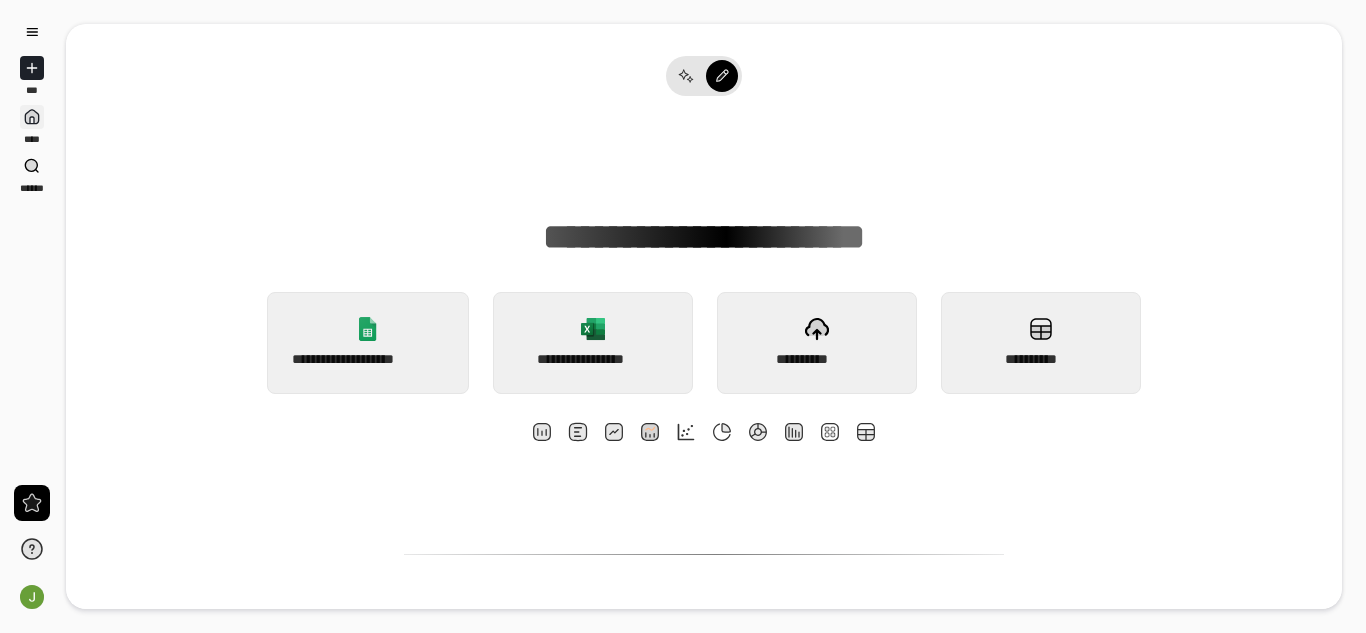 click 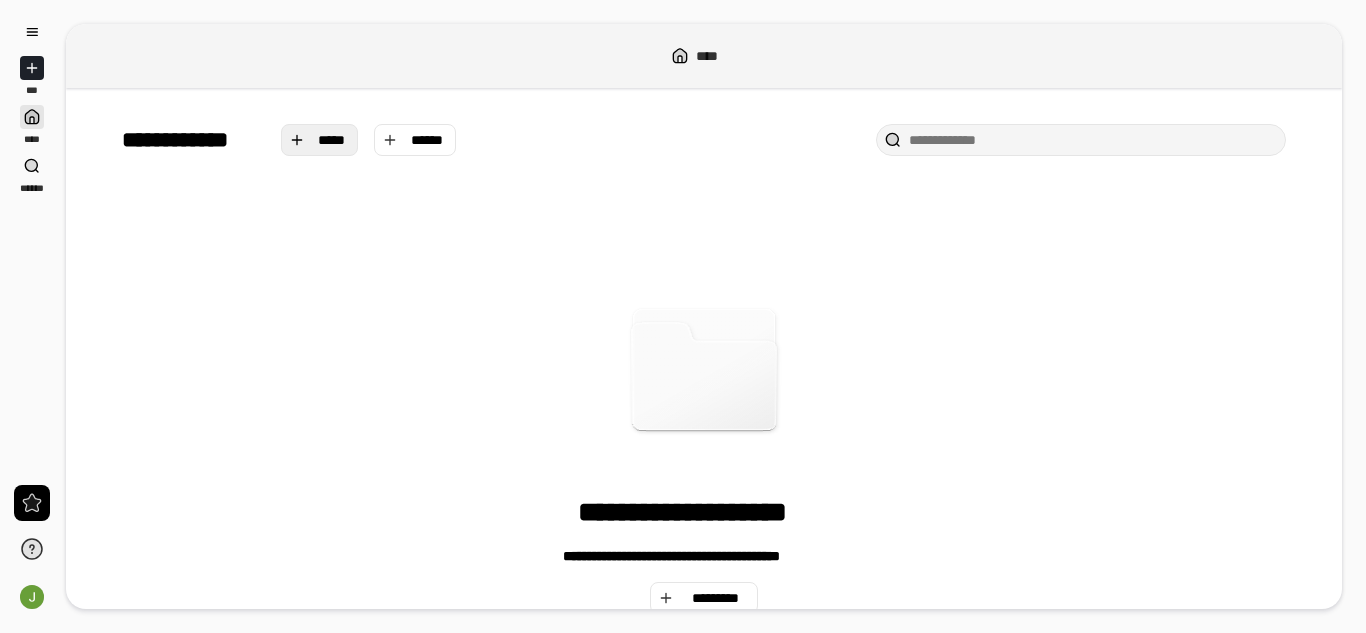 click on "*****" at bounding box center [320, 140] 